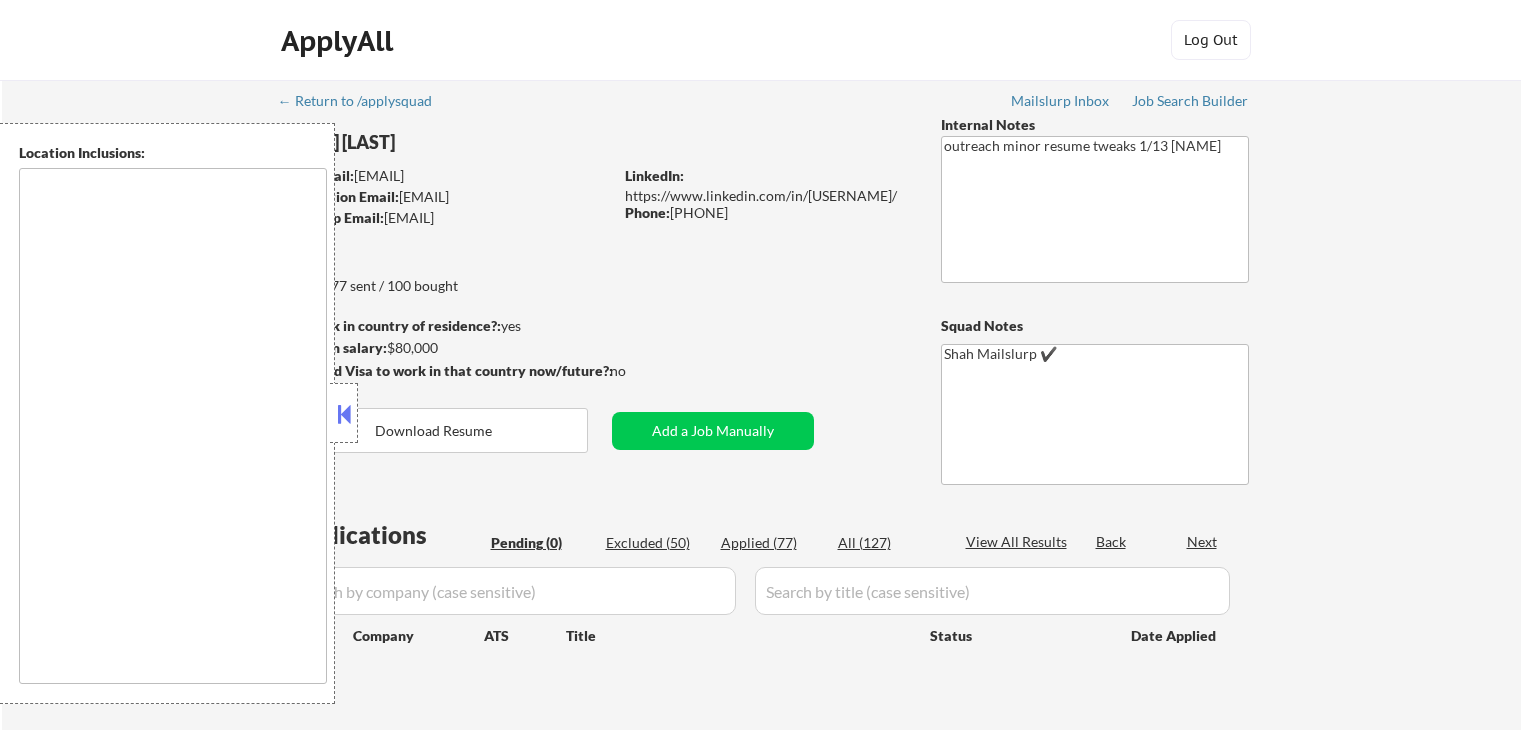 scroll, scrollTop: 400, scrollLeft: 0, axis: vertical 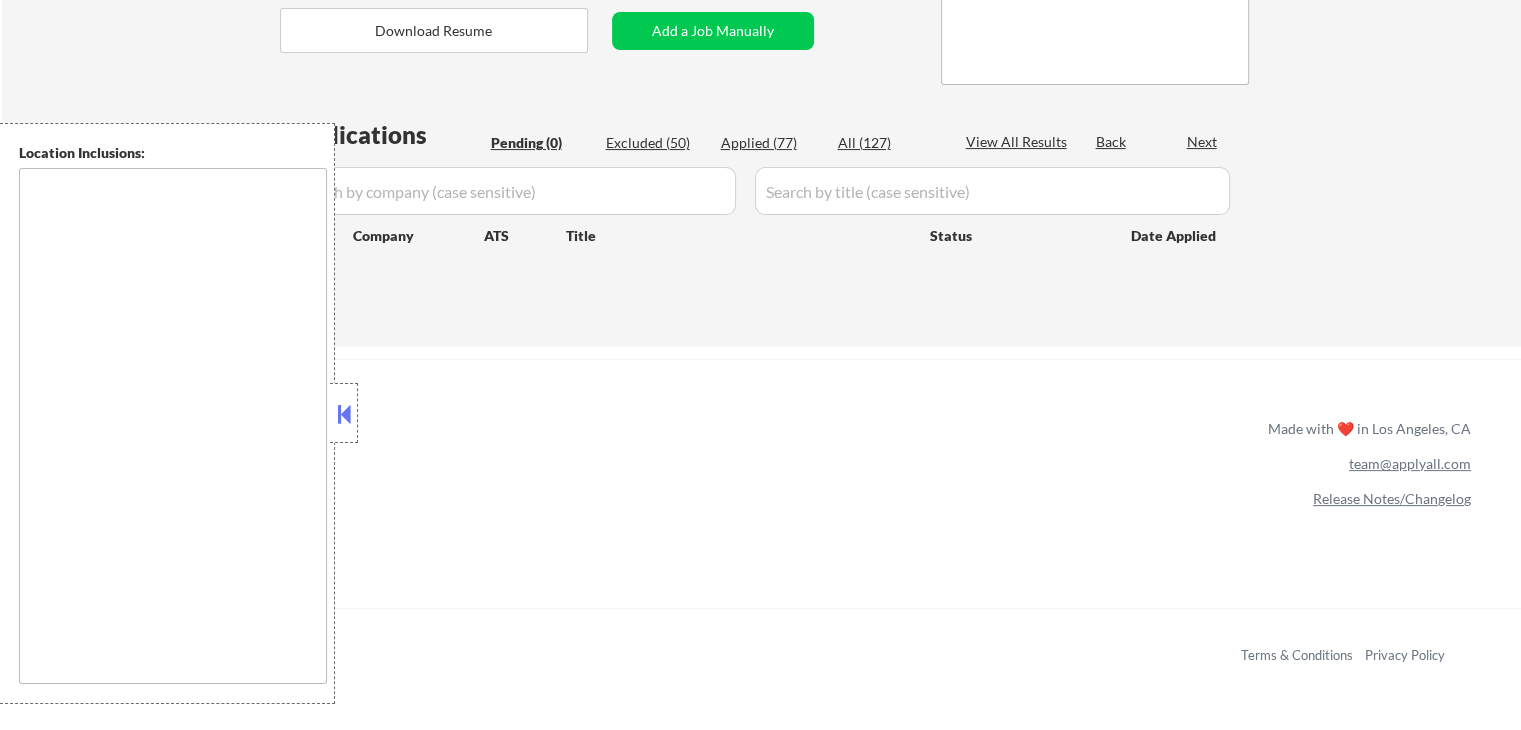 type on "[City], MA, [City], MA, [City], MA, [City], MA, [City], MA, [City], MA, [City], MA, [City], MA, [City], MA, [City], MA, [City], MA, [City], MA, [City], MA, [City], MA, [City], MA, [City], MA, [City], MA, [City], MA, [City], MA, [City], MA, [City], MA, [City], MA, [City], MA, [City], MA, [City], MA, [City], MA, [City], MN, [City], MN, [City], MN, [City], MN, [City], MN, [City], MN, [City], MN, [City], MN, [City], MN, [City], MN, [City], MN, [City], MN, [City], MN, [City], MN, [City], MN, [City], MN, [City], MN, [City], MN, [City], MN, [City], MN, [City], MN, [City], MN, [City], MN, [City], MN, [City], MN, [City], MN, [City], WA, [City], WA, [City], WA, [City], WA, [City], WA, [City], WA, [City], WA" 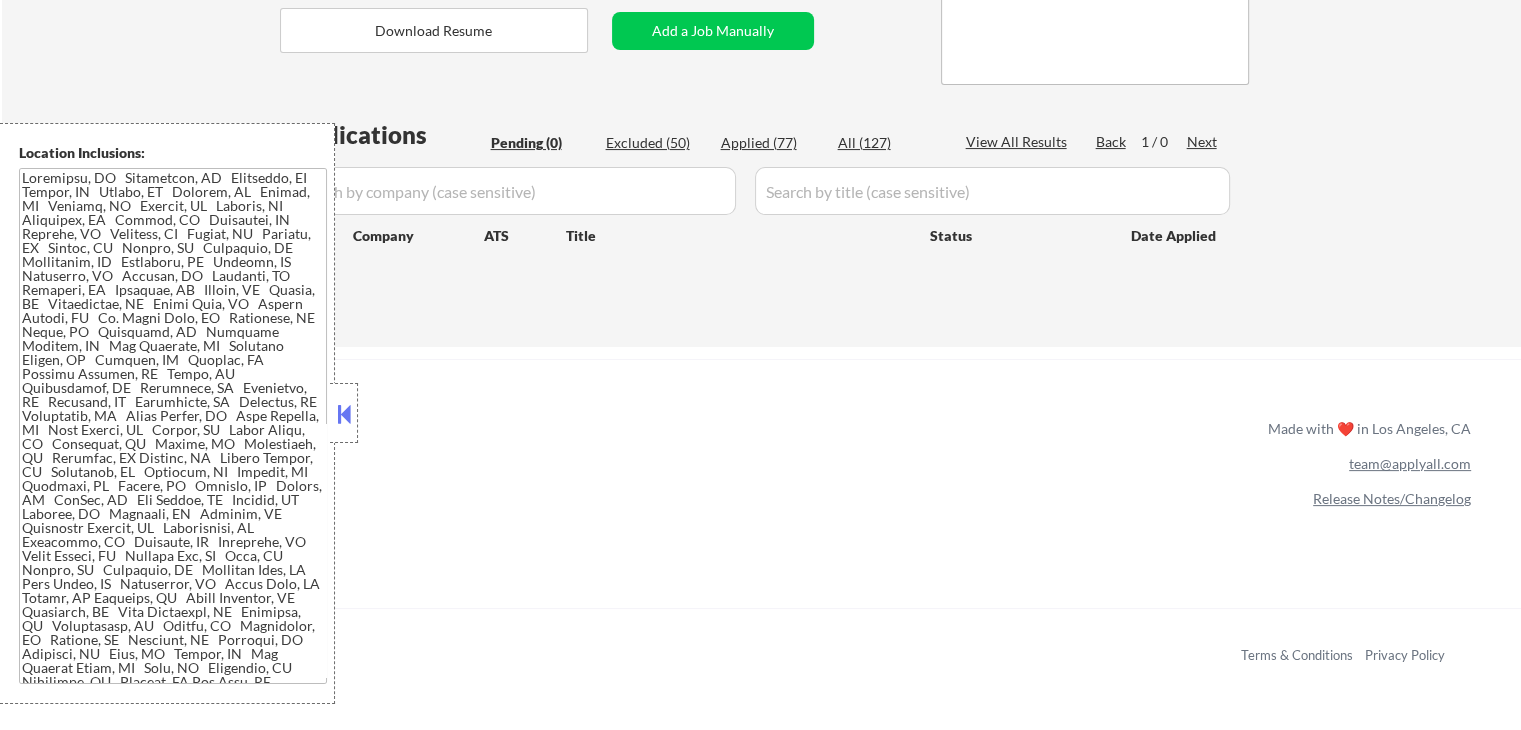 click at bounding box center (344, 414) 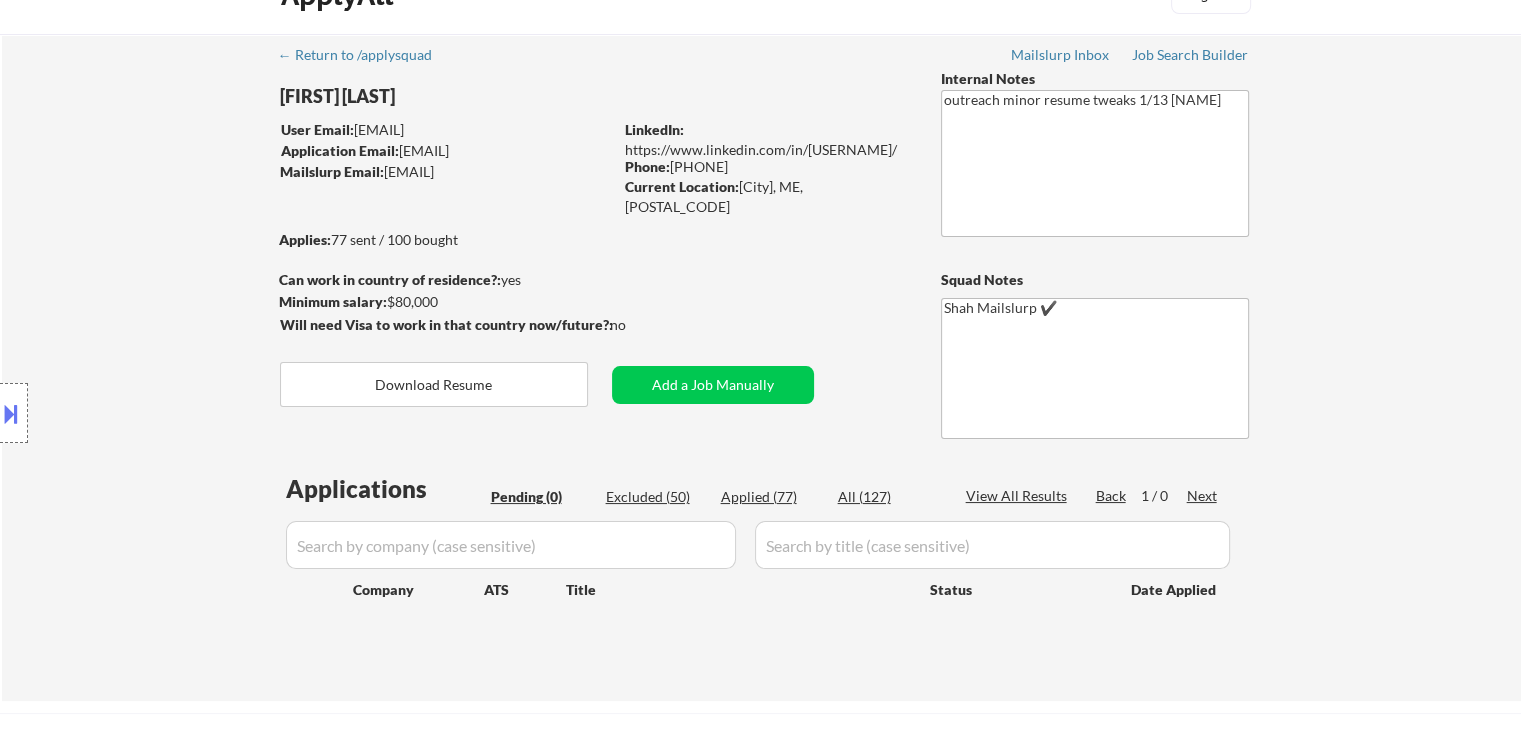 scroll, scrollTop: 0, scrollLeft: 0, axis: both 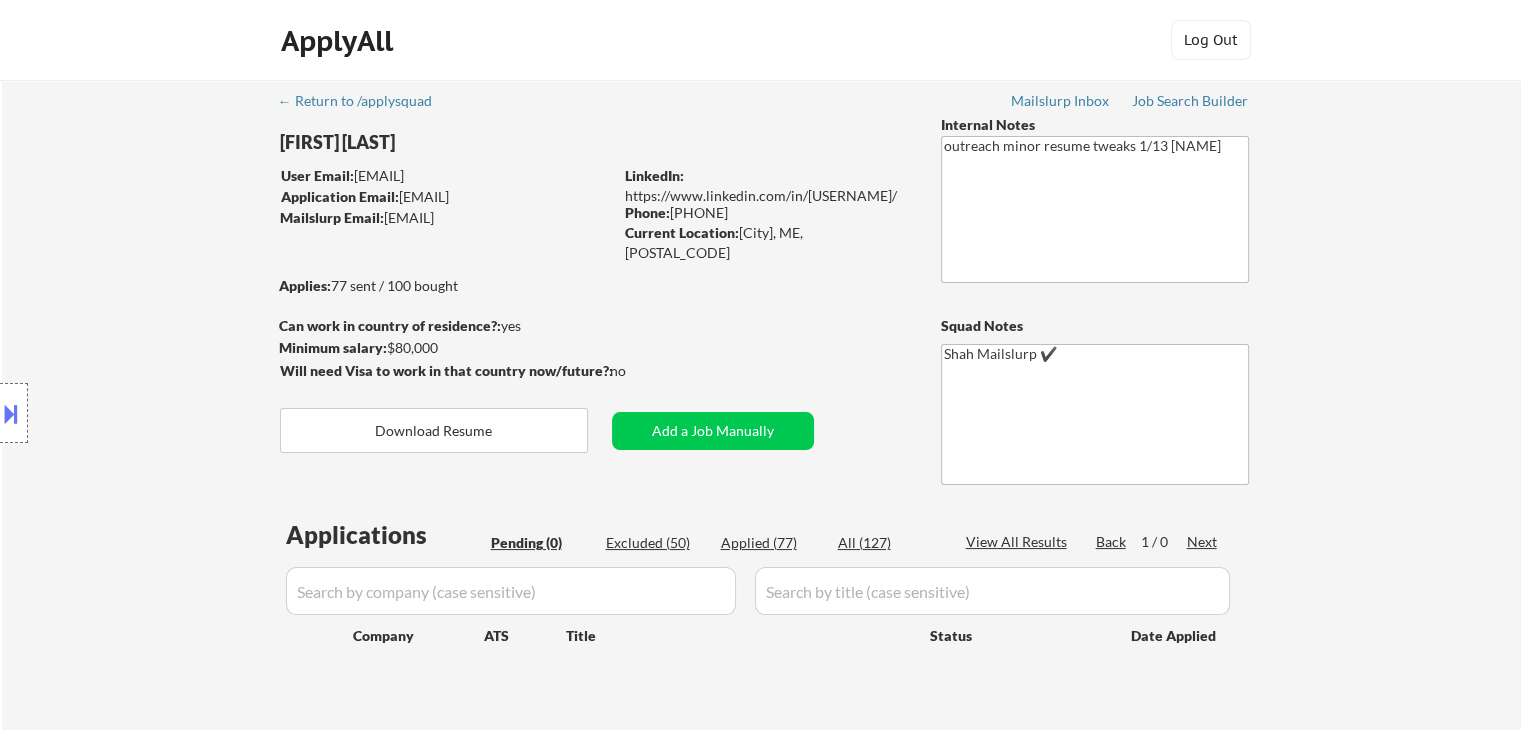 click on "Location Inclusions:" at bounding box center (179, 413) 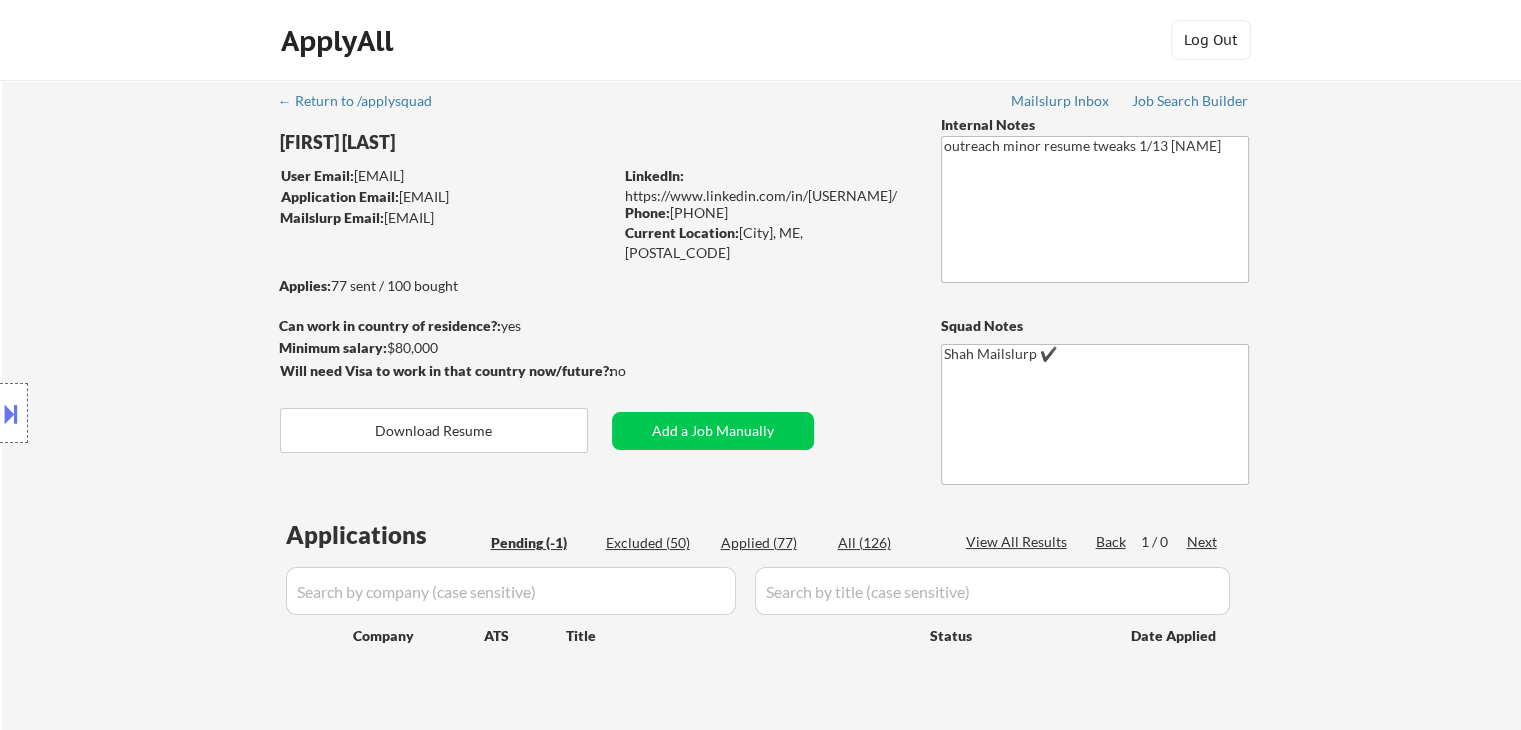click on "Location Inclusions:" at bounding box center [179, 413] 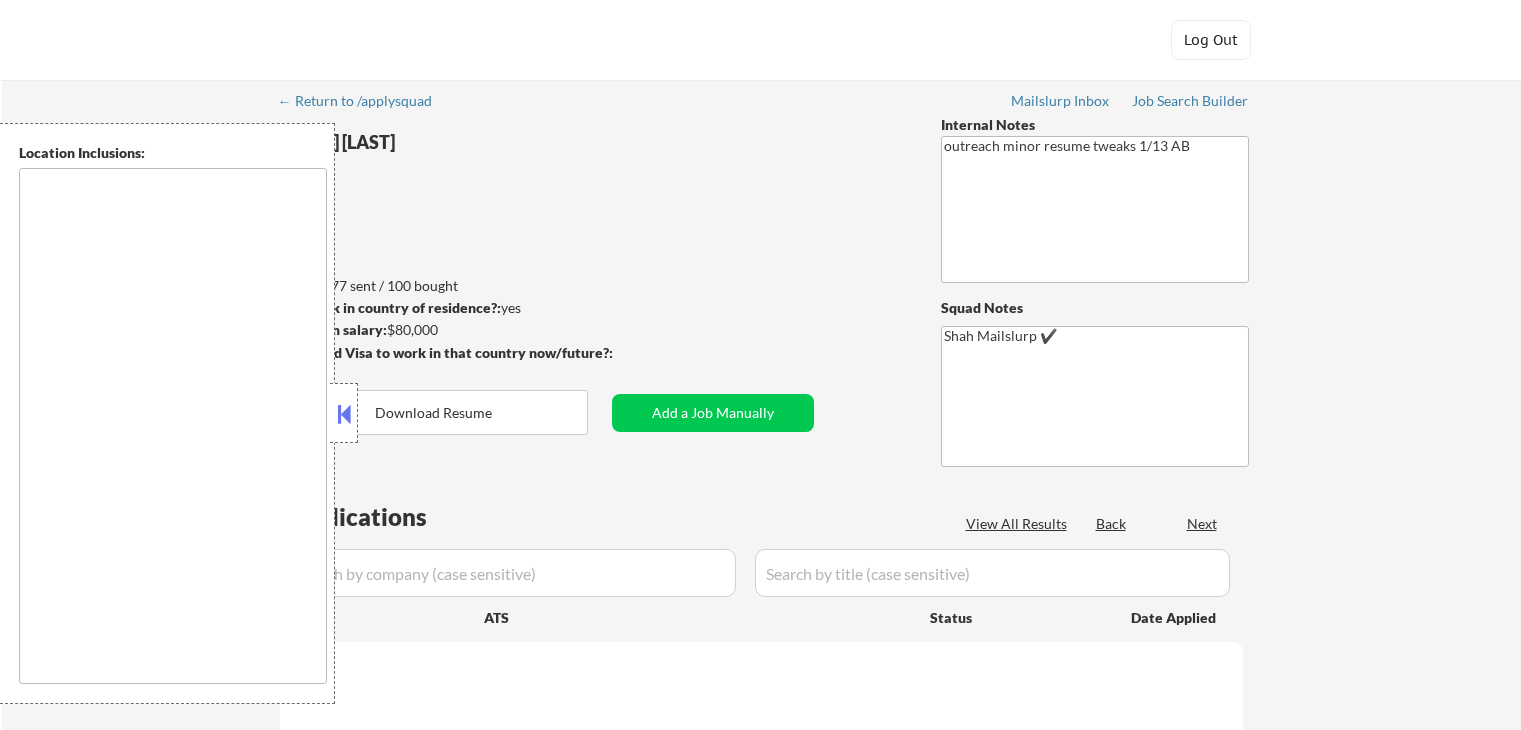 scroll, scrollTop: 0, scrollLeft: 0, axis: both 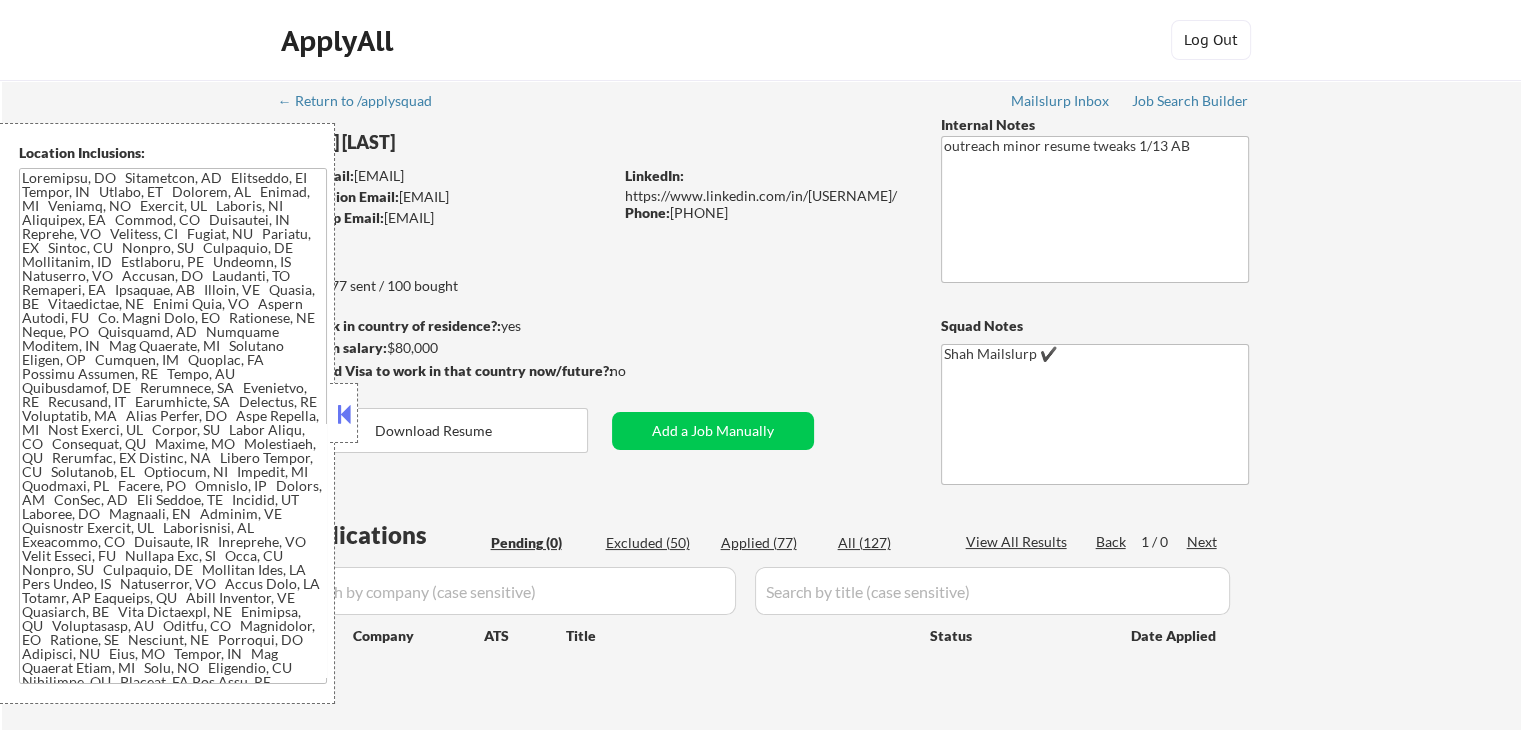 click at bounding box center (344, 413) 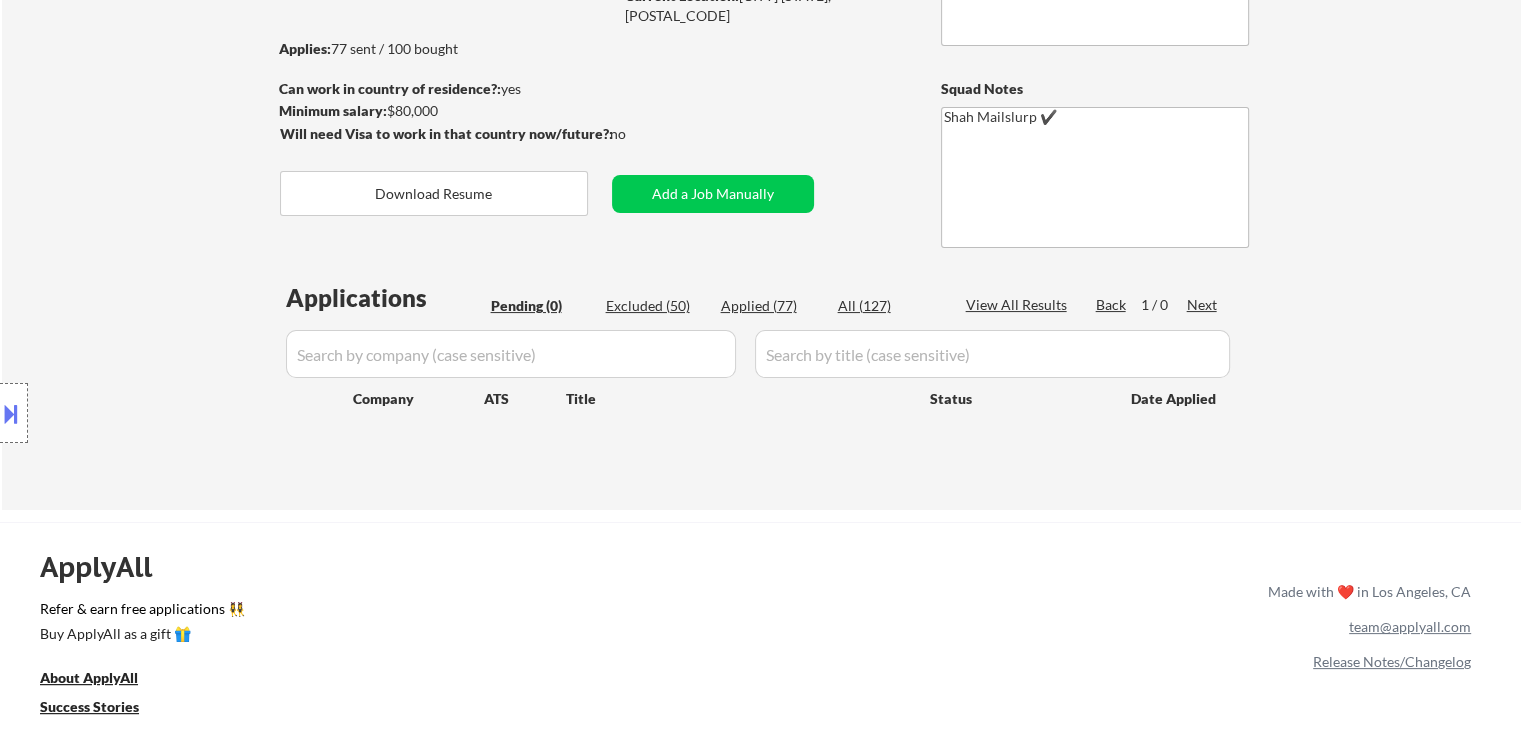scroll, scrollTop: 300, scrollLeft: 0, axis: vertical 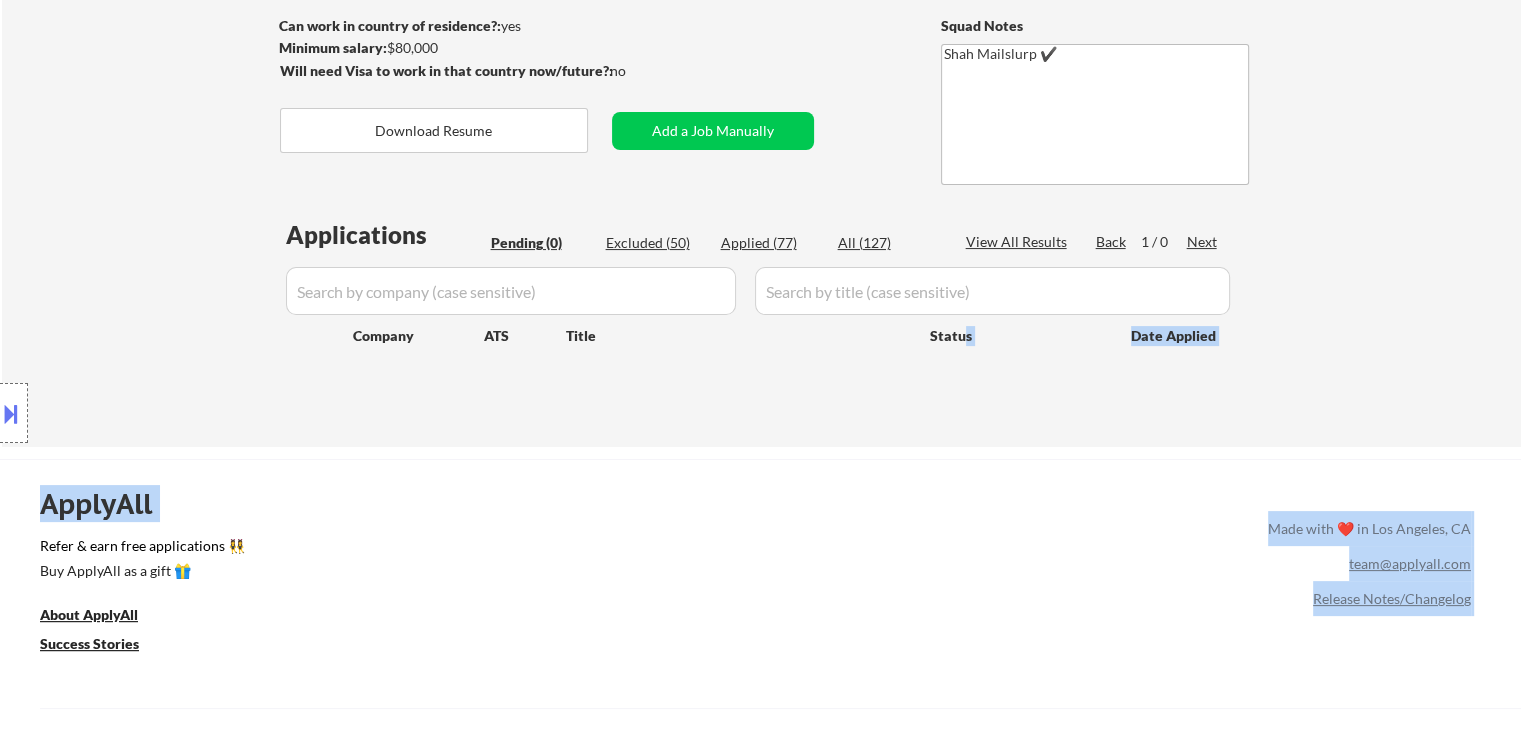 drag, startPoint x: 453, startPoint y: 313, endPoint x: 1381, endPoint y: 357, distance: 929.04254 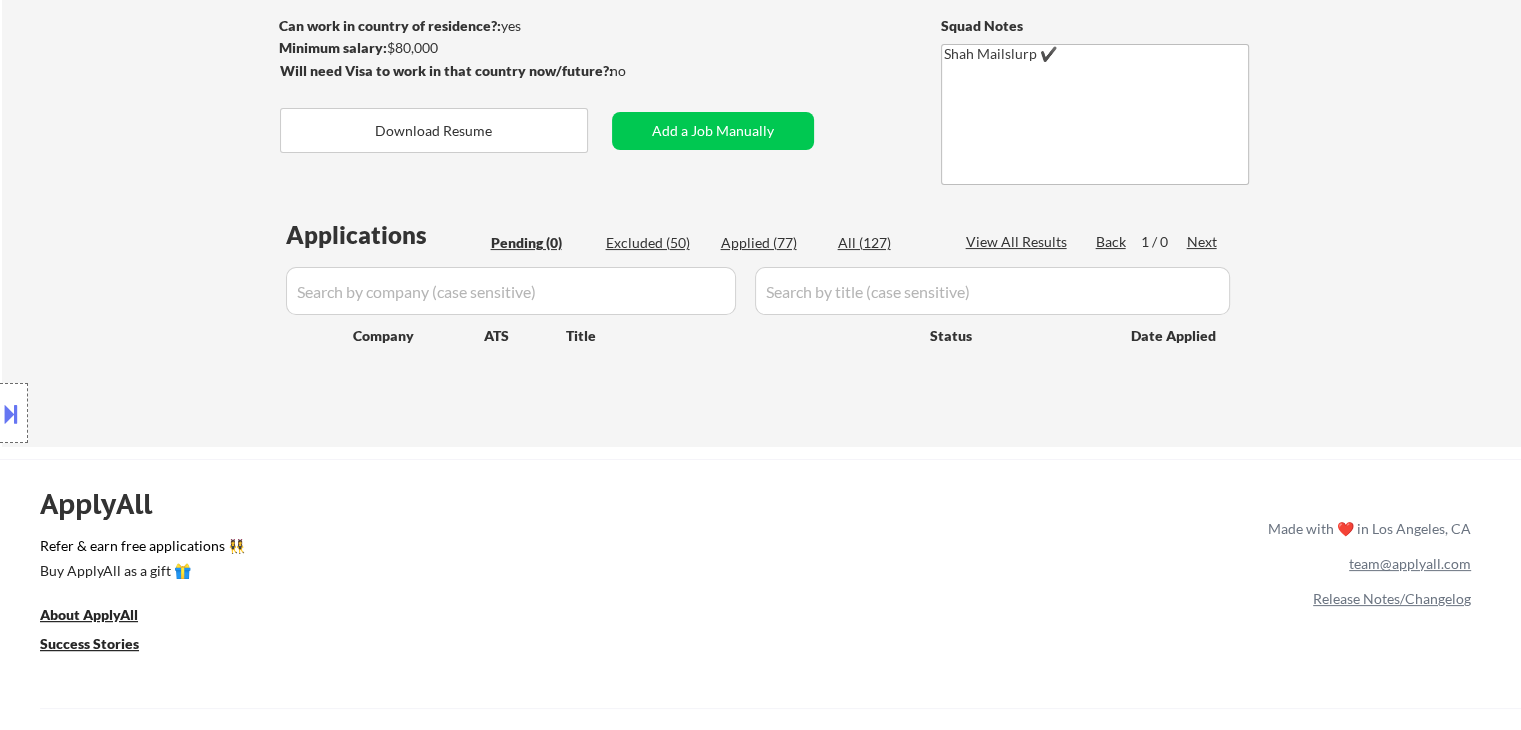 click on "← Return to /applysquad Mailslurp Inbox Job Search Builder [FIRST] [LAST] User Email:  [EMAIL] Application Email:  [EMAIL] Mailslurp Email:  [EMAIL] LinkedIn:   https://www.linkedin.com/in/[USERNAME]/
Phone:  [PHONE] Current Location:  [CITY] [STATE], [POSTAL_CODE] Applies:  77 sent / 100 bought Internal Notes outreach minor resume tweaks 1/13 AB Can work in country of residence?:  yes Squad Notes Minimum salary:  $80,000 Will need Visa to work in that country now/future?:   no Download Resume Add a Job Manually Shah Mailslurp ✔️ Applications Pending (0) Excluded (50) Applied (77) All (127) View All Results Back 1 / 0
Next Company ATS Title Status Date Applied" at bounding box center (761, 113) 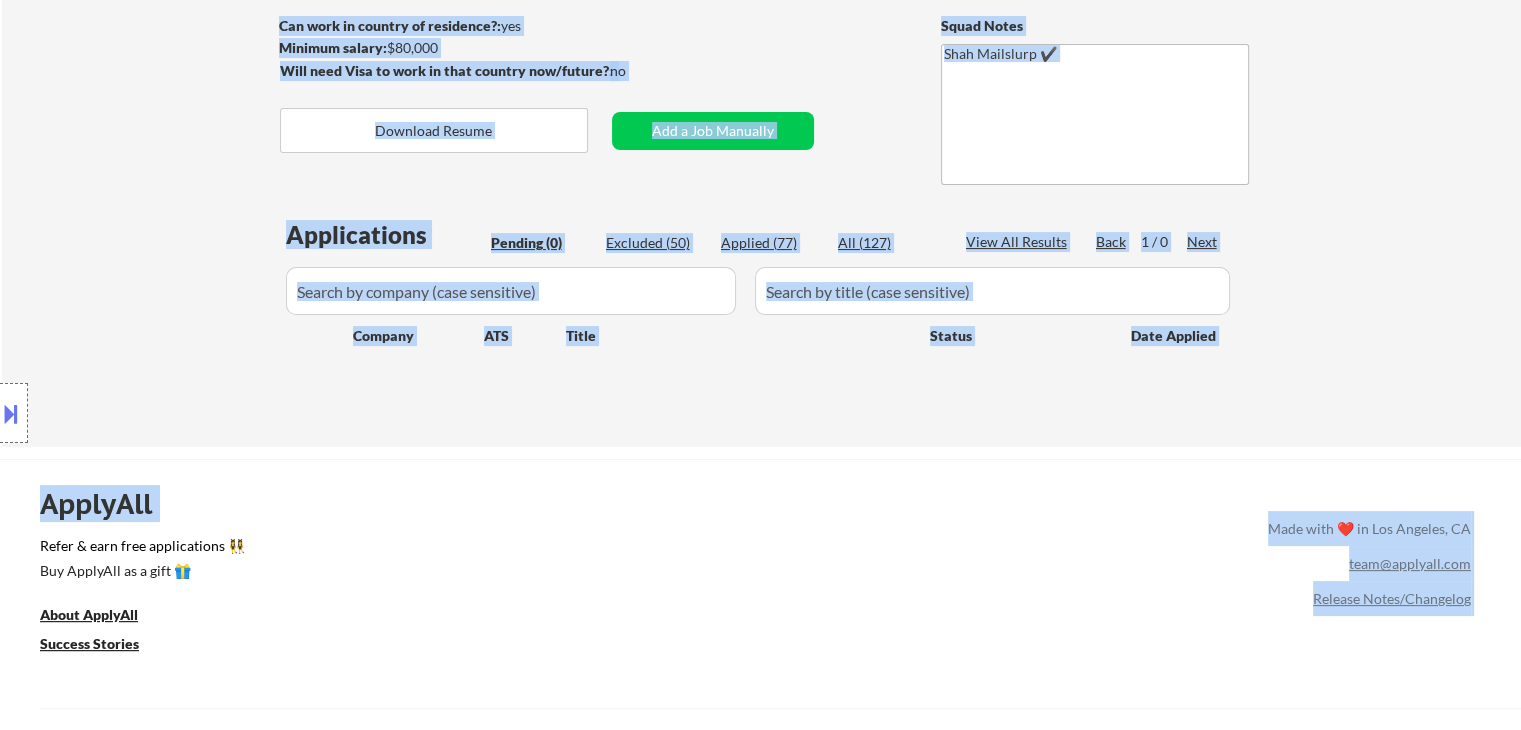 drag, startPoint x: 472, startPoint y: 445, endPoint x: 353, endPoint y: 445, distance: 119 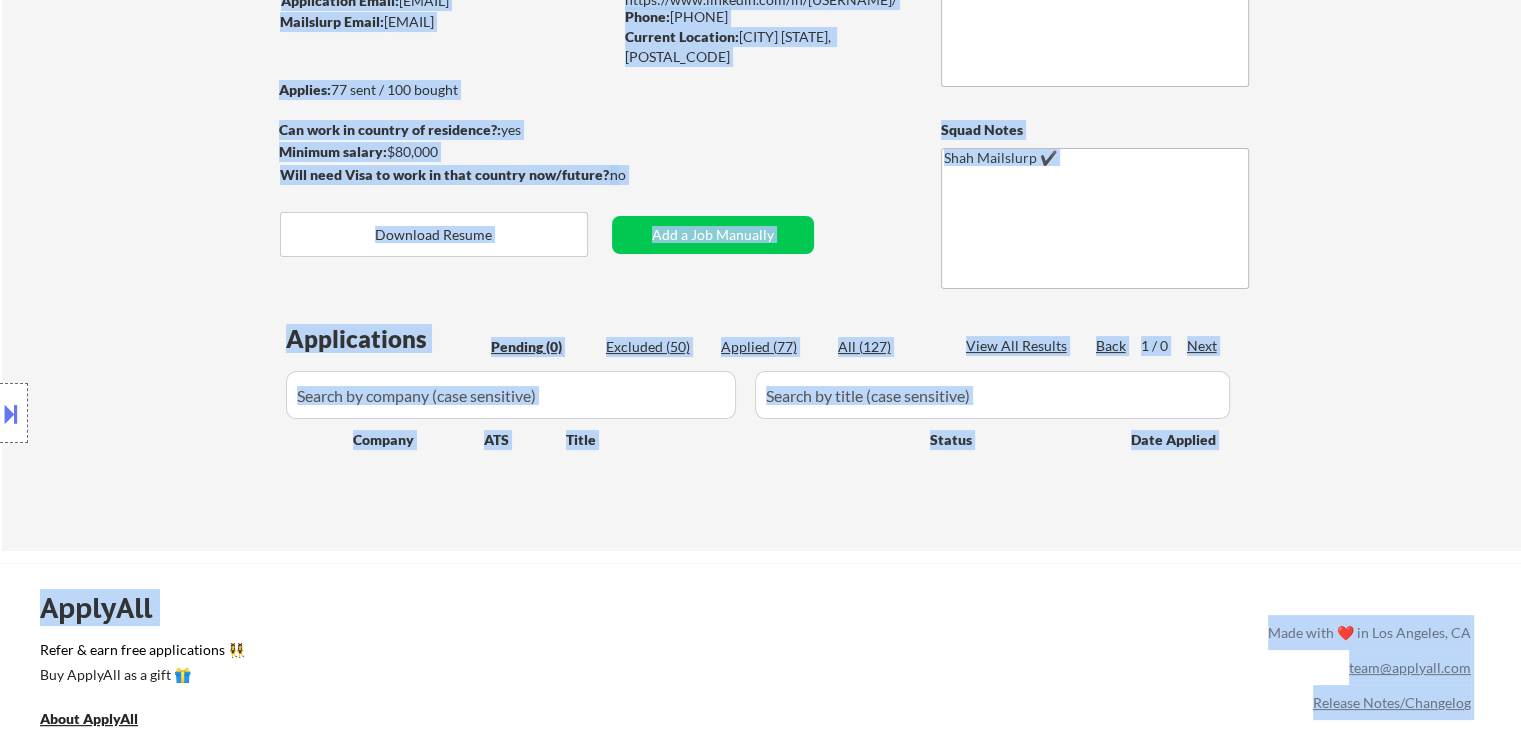scroll, scrollTop: 100, scrollLeft: 0, axis: vertical 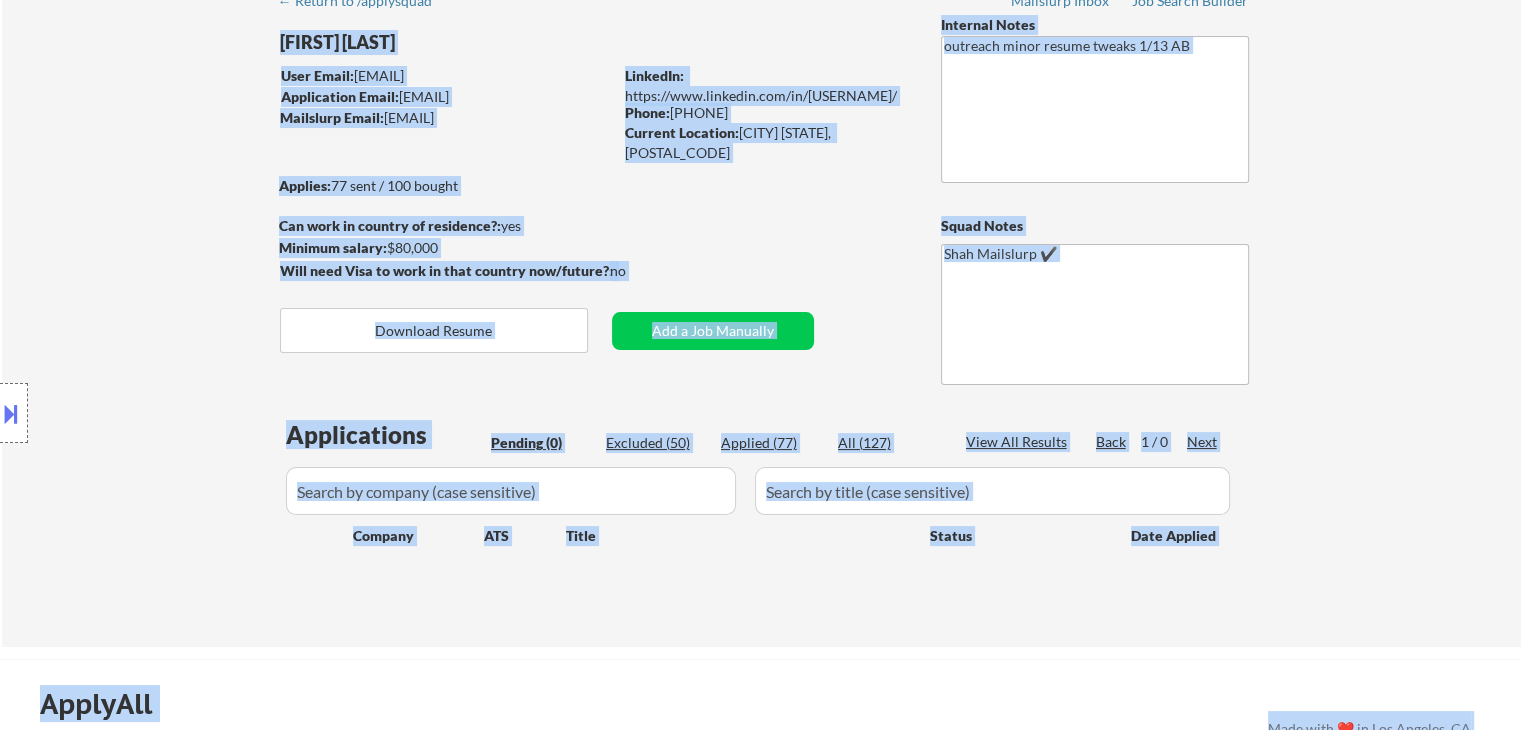 click on "Location Inclusions:" at bounding box center [179, 413] 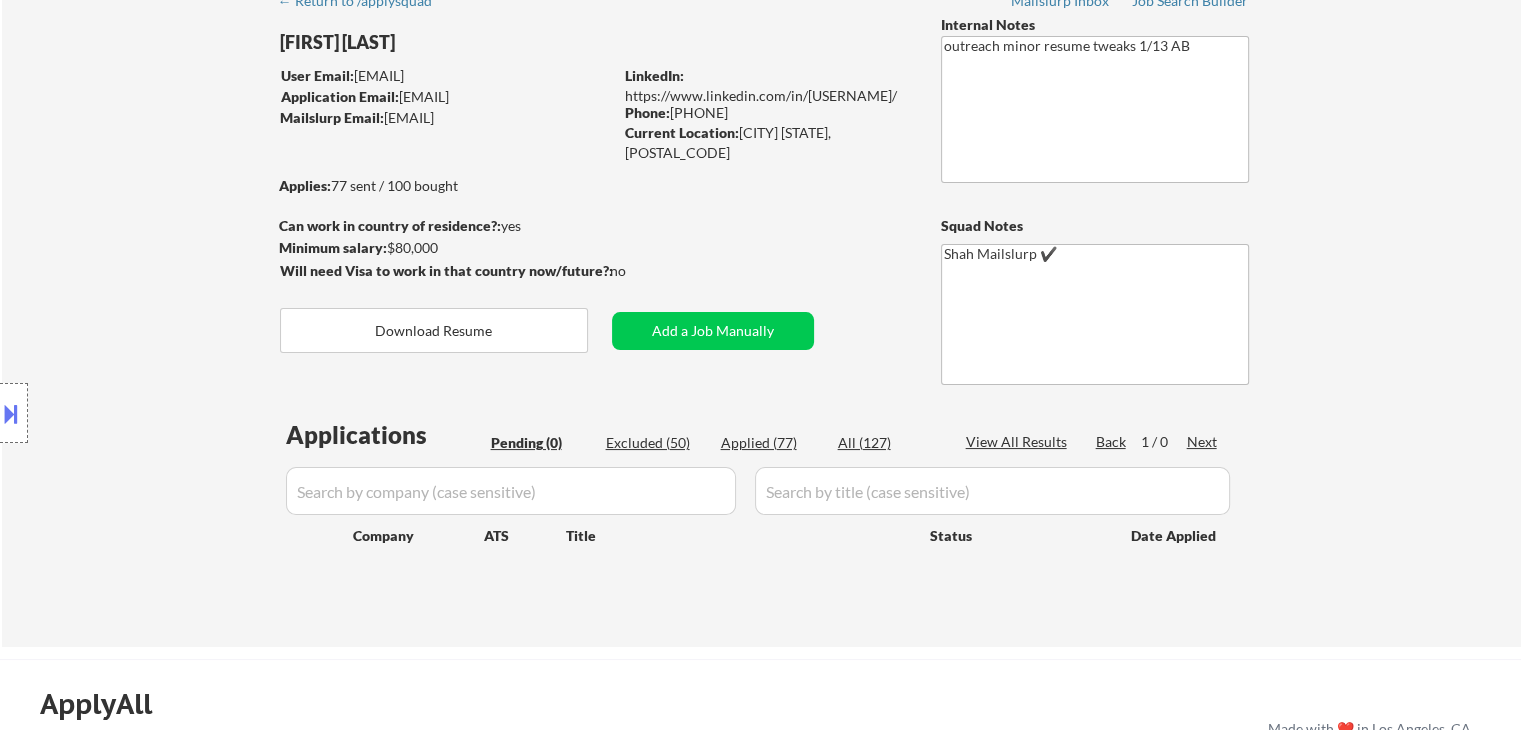 drag, startPoint x: 276, startPoint y: 218, endPoint x: 667, endPoint y: 242, distance: 391.73587 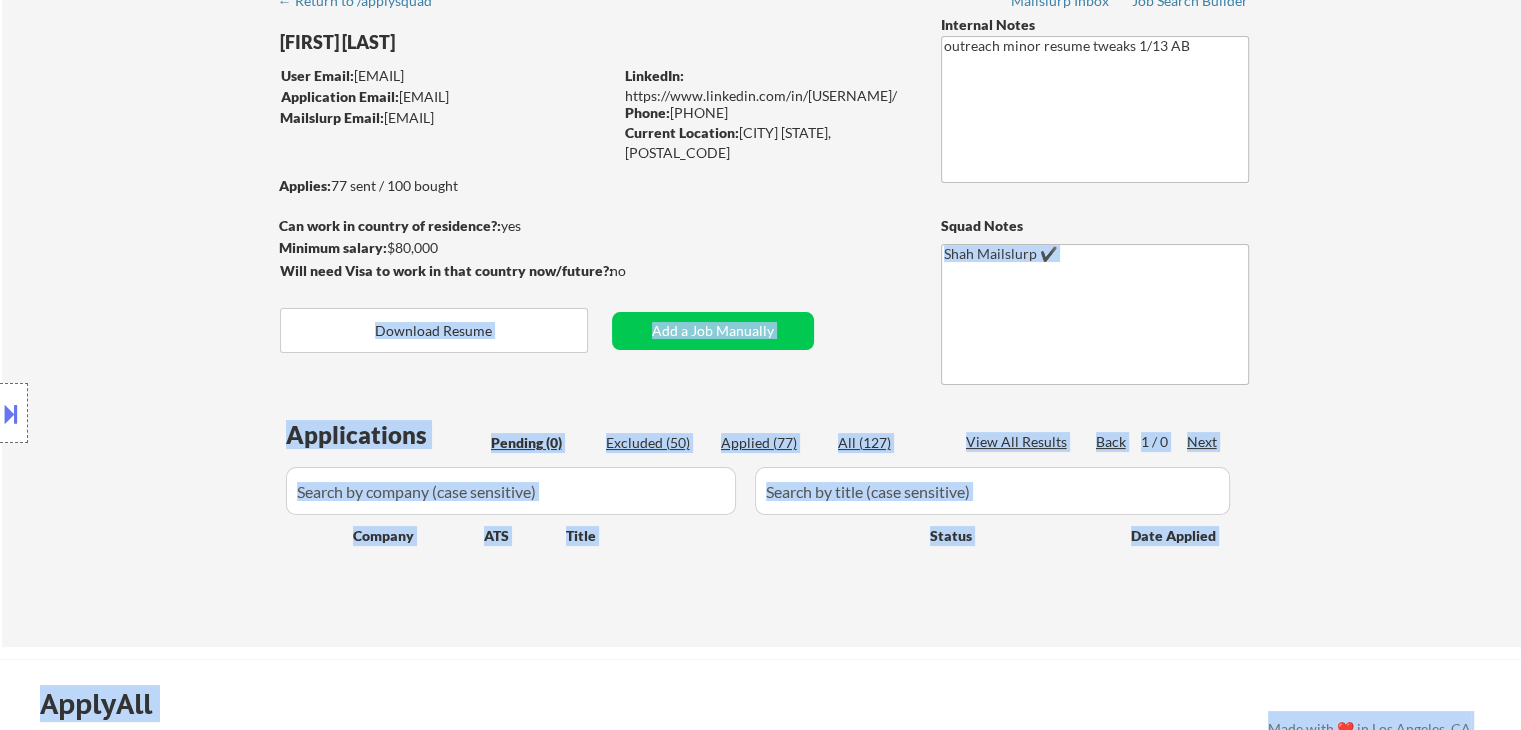 drag, startPoint x: 626, startPoint y: 265, endPoint x: 279, endPoint y: 270, distance: 347.036 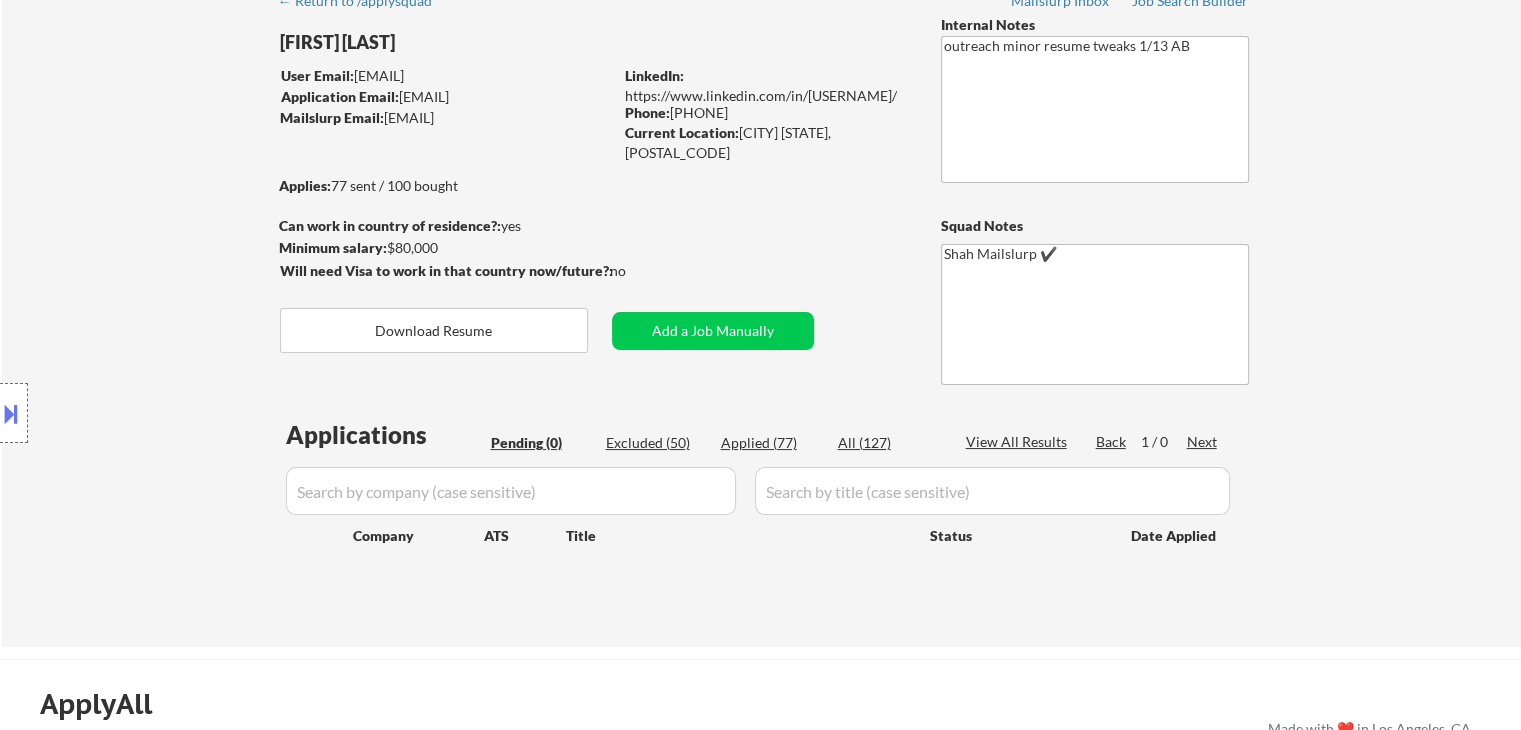 click on "← Return to /applysquad Mailslurp Inbox Job Search Builder [FIRST] [LAST] User Email:  [EMAIL] Application Email:  [EMAIL] Mailslurp Email:  [EMAIL] LinkedIn:   https://www.linkedin.com/in/[USERNAME]/
Phone:  [PHONE] Current Location:  [CITY] [STATE], [POSTAL_CODE] Applies:  77 sent / 100 bought Internal Notes outreach minor resume tweaks 1/13 AB Can work in country of residence?:  yes Squad Notes Minimum salary:  $80,000 Will need Visa to work in that country now/future?:   no Download Resume Add a Job Manually Shah Mailslurp ✔️ Applications Pending (0) Excluded (50) Applied (77) All (127) View All Results Back 1 / 0
Next Company ATS Title Status Date Applied" at bounding box center [762, 305] 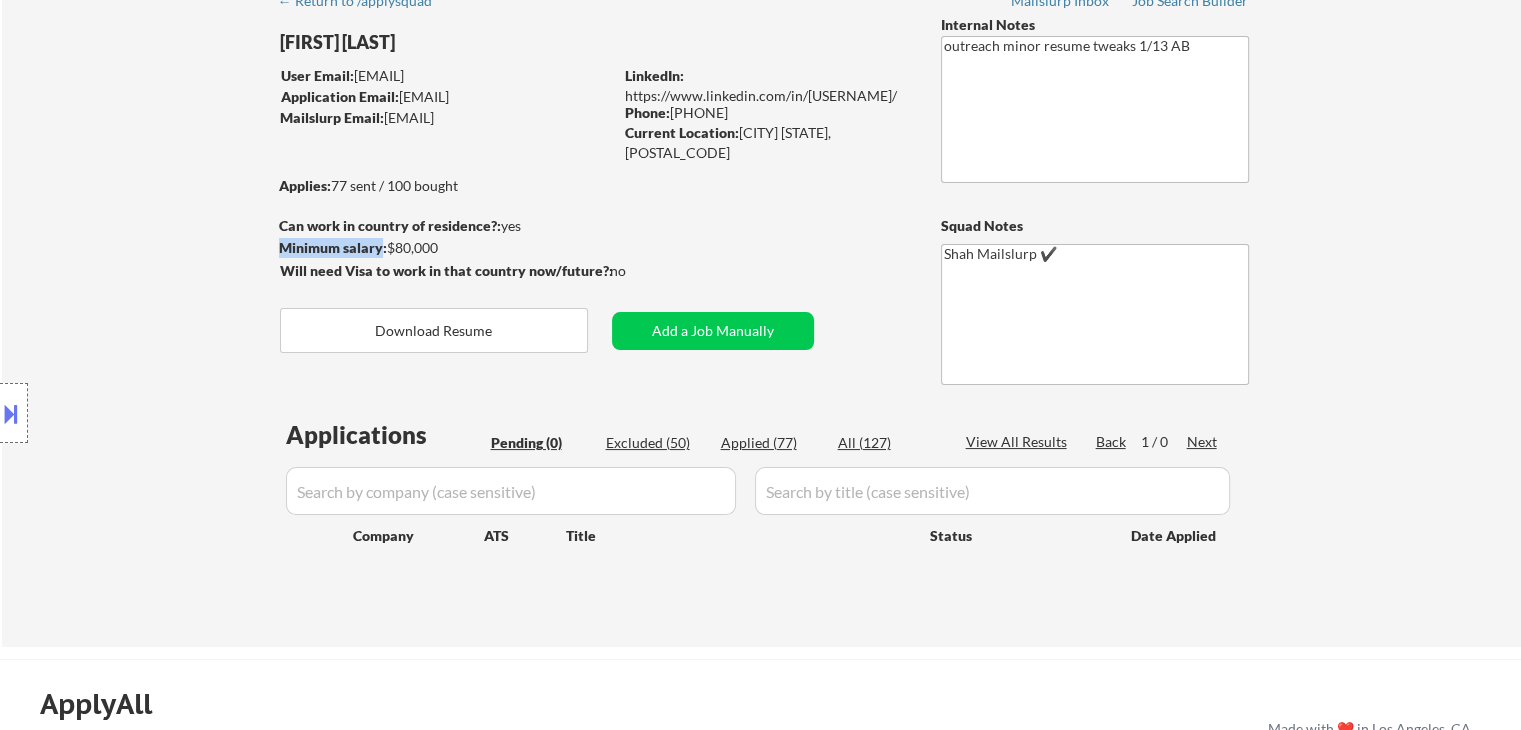 drag, startPoint x: 644, startPoint y: 256, endPoint x: 383, endPoint y: 257, distance: 261.00192 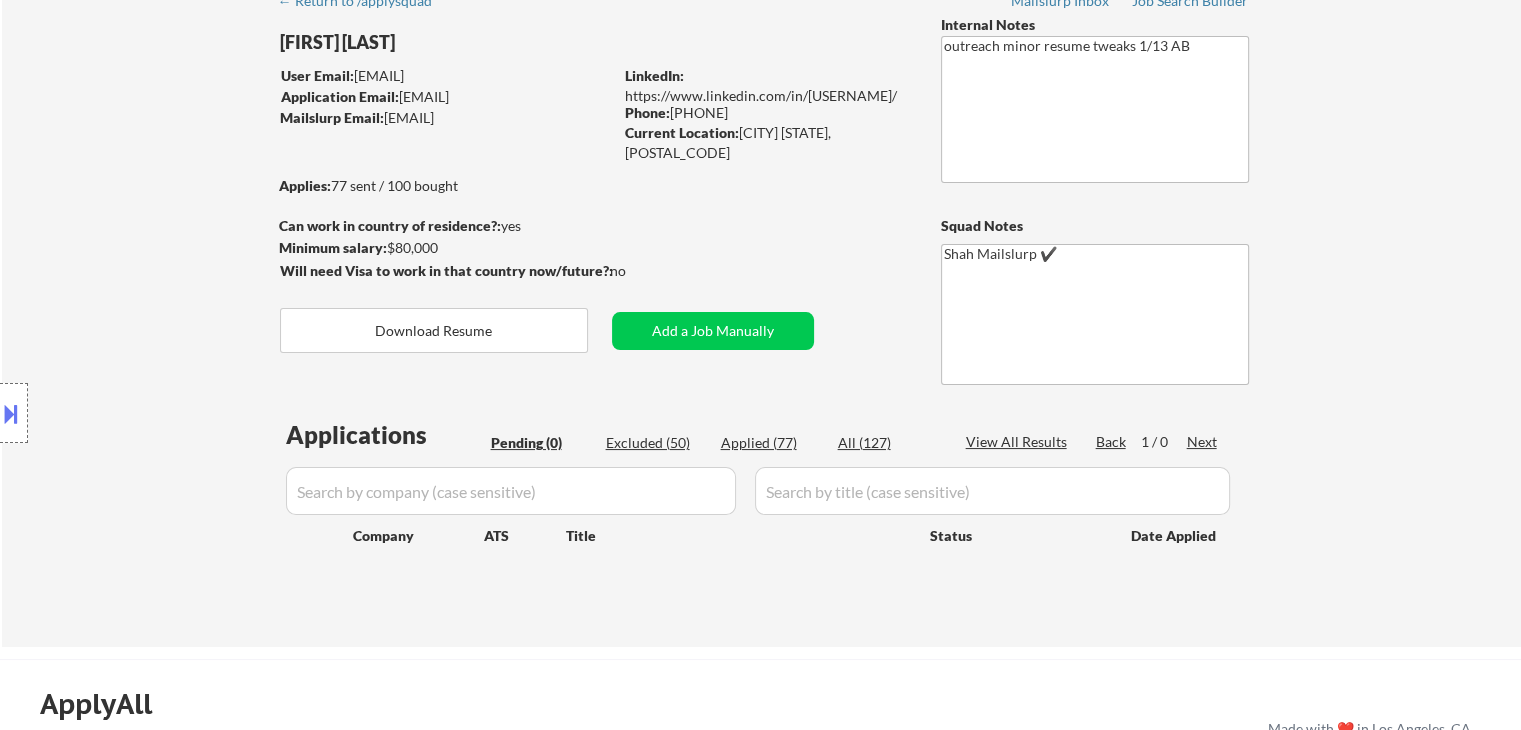 click on "← Return to /applysquad Mailslurp Inbox Job Search Builder [FIRST] [LAST] User Email:  [EMAIL] Application Email:  [EMAIL] Mailslurp Email:  [EMAIL] LinkedIn:   https://www.linkedin.com/in/[USERNAME]/
Phone:  [PHONE] Current Location:  [CITY] [STATE], [POSTAL_CODE] Applies:  77 sent / 100 bought Internal Notes outreach minor resume tweaks 1/13 AB Can work in country of residence?:  yes Squad Notes Minimum salary:  $80,000 Will need Visa to work in that country now/future?:   no Download Resume Add a Job Manually Shah Mailslurp ✔️ Applications Pending (0) Excluded (50) Applied (77) All (127) View All Results Back 1 / 0
Next Company ATS Title Status Date Applied" at bounding box center [762, 305] 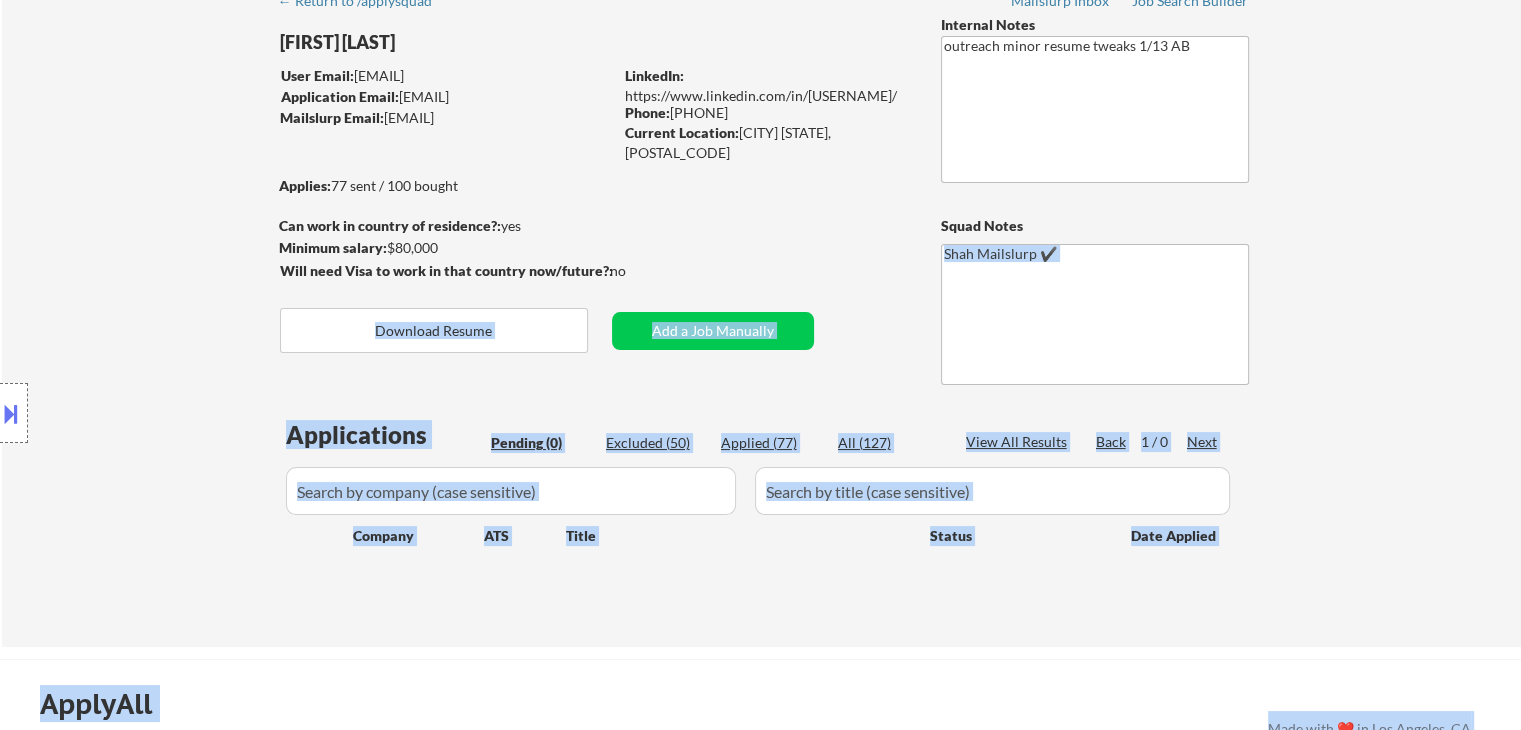 drag, startPoint x: 654, startPoint y: 267, endPoint x: 244, endPoint y: 271, distance: 410.0195 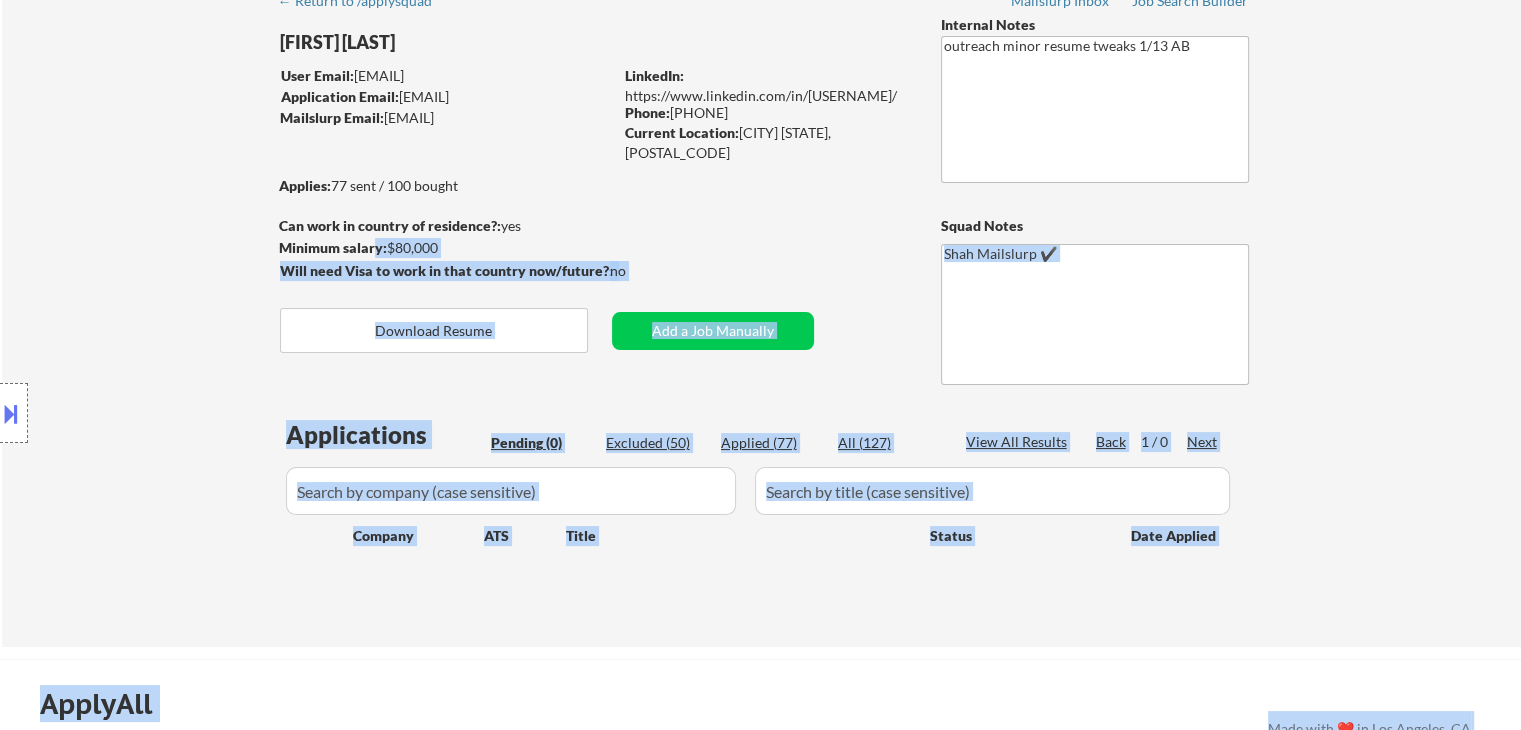 drag, startPoint x: 276, startPoint y: 227, endPoint x: 373, endPoint y: 238, distance: 97.62172 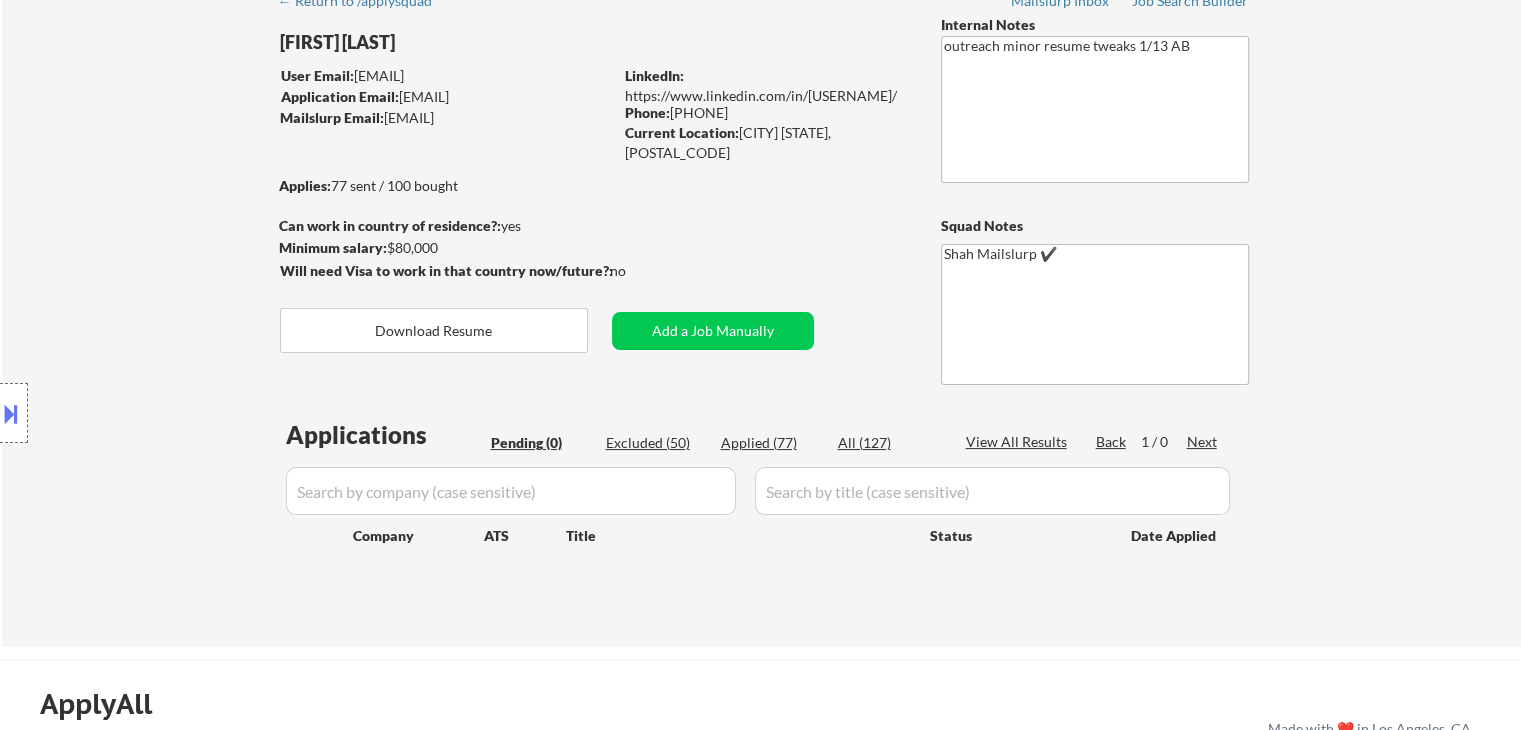 click on "← Return to /applysquad Mailslurp Inbox Job Search Builder [FIRST] [LAST] User Email:  [EMAIL] Application Email:  [EMAIL] Mailslurp Email:  [EMAIL] LinkedIn:   https://www.linkedin.com/in/[USERNAME]/
Phone:  [PHONE] Current Location:  [CITY] [STATE], [POSTAL_CODE] Applies:  77 sent / 100 bought Internal Notes outreach minor resume tweaks 1/13 AB Can work in country of residence?:  yes Squad Notes Minimum salary:  $80,000 Will need Visa to work in that country now/future?:   no Download Resume Add a Job Manually Shah Mailslurp ✔️ Applications Pending (0) Excluded (50) Applied (77) All (127) View All Results Back 1 / 0
Next Company ATS Title Status Date Applied" at bounding box center [762, 305] 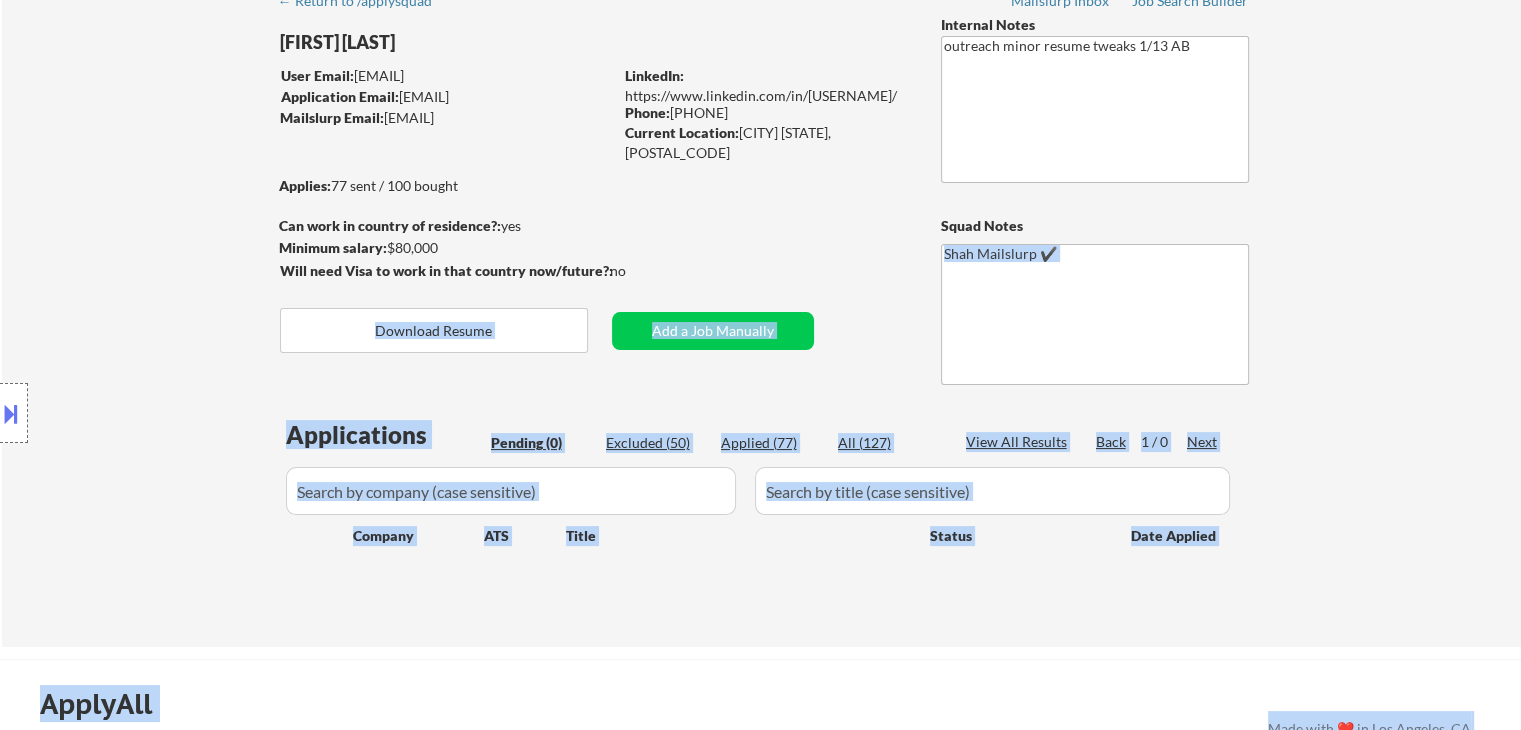 drag, startPoint x: 628, startPoint y: 270, endPoint x: 491, endPoint y: 223, distance: 144.83784 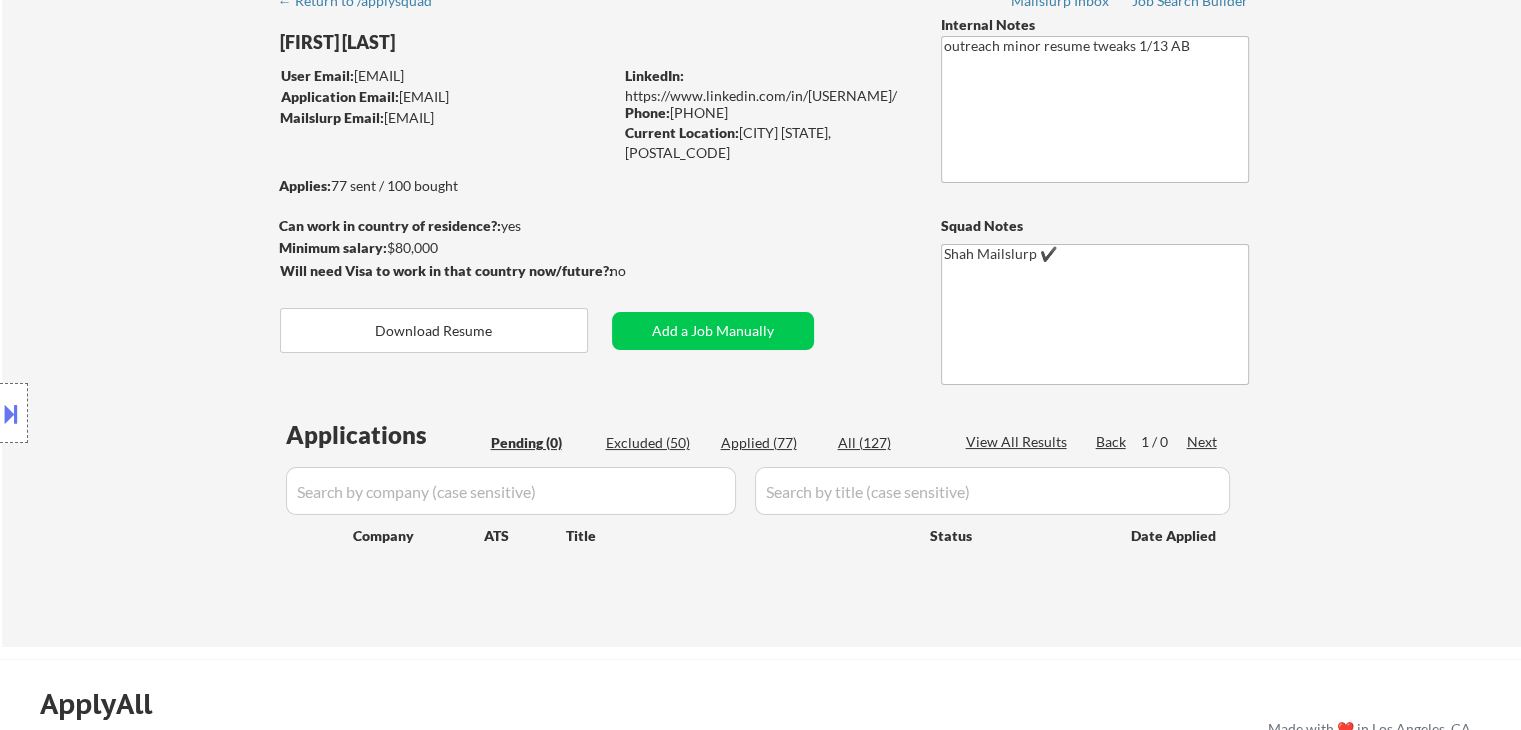click on "← Return to /applysquad Mailslurp Inbox Job Search Builder [FIRST] [LAST] User Email:  [EMAIL] Application Email:  [EMAIL] Mailslurp Email:  [EMAIL] LinkedIn:   https://www.linkedin.com/in/[USERNAME]/
Phone:  [PHONE] Current Location:  [CITY] [STATE], [POSTAL_CODE] Applies:  77 sent / 100 bought Internal Notes outreach minor resume tweaks 1/13 AB Can work in country of residence?:  yes Squad Notes Minimum salary:  $80,000 Will need Visa to work in that country now/future?:   no Download Resume Add a Job Manually Shah Mailslurp ✔️ Applications Pending (0) Excluded (50) Applied (77) All (127) View All Results Back 1 / 0
Next Company ATS Title Status Date Applied" at bounding box center (762, 305) 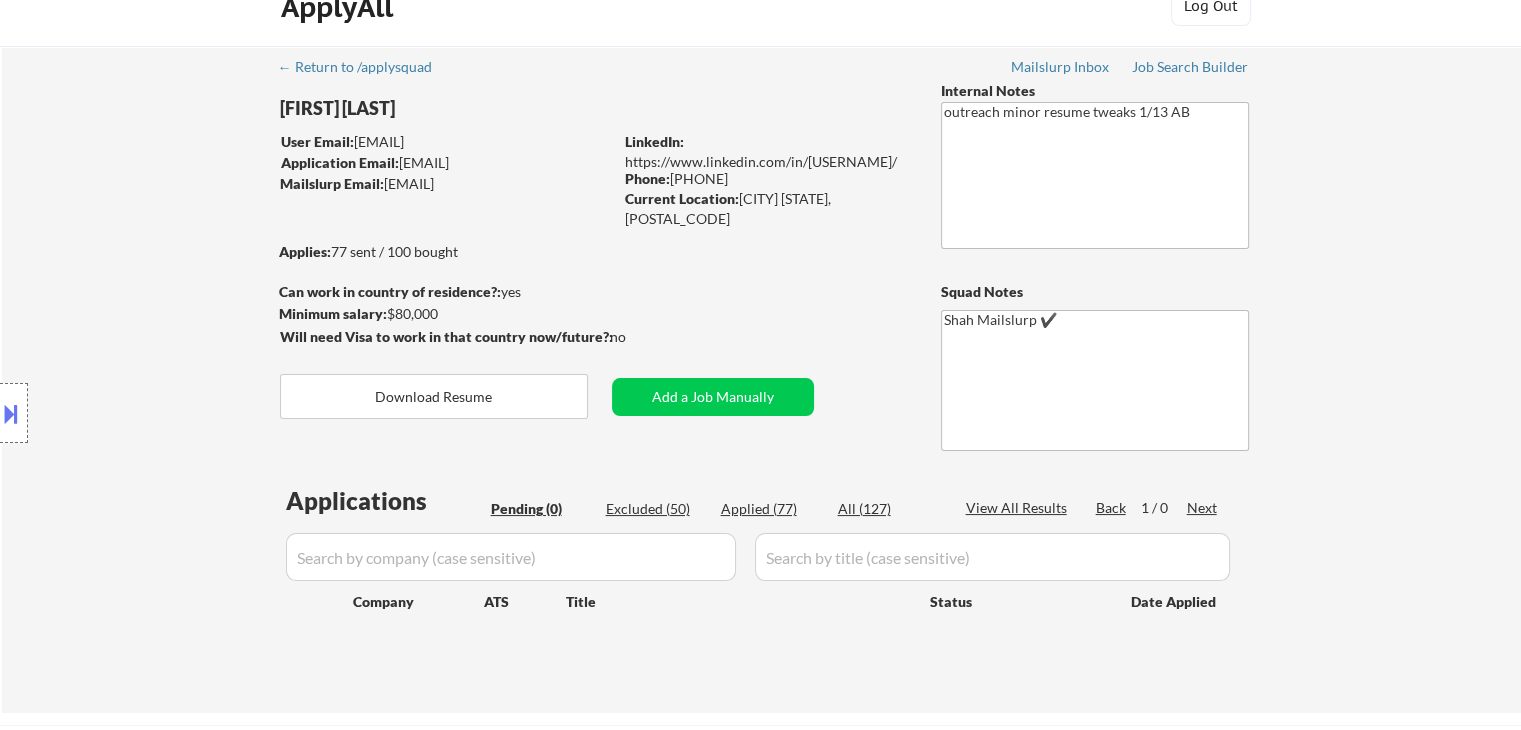 scroll, scrollTop: 0, scrollLeft: 0, axis: both 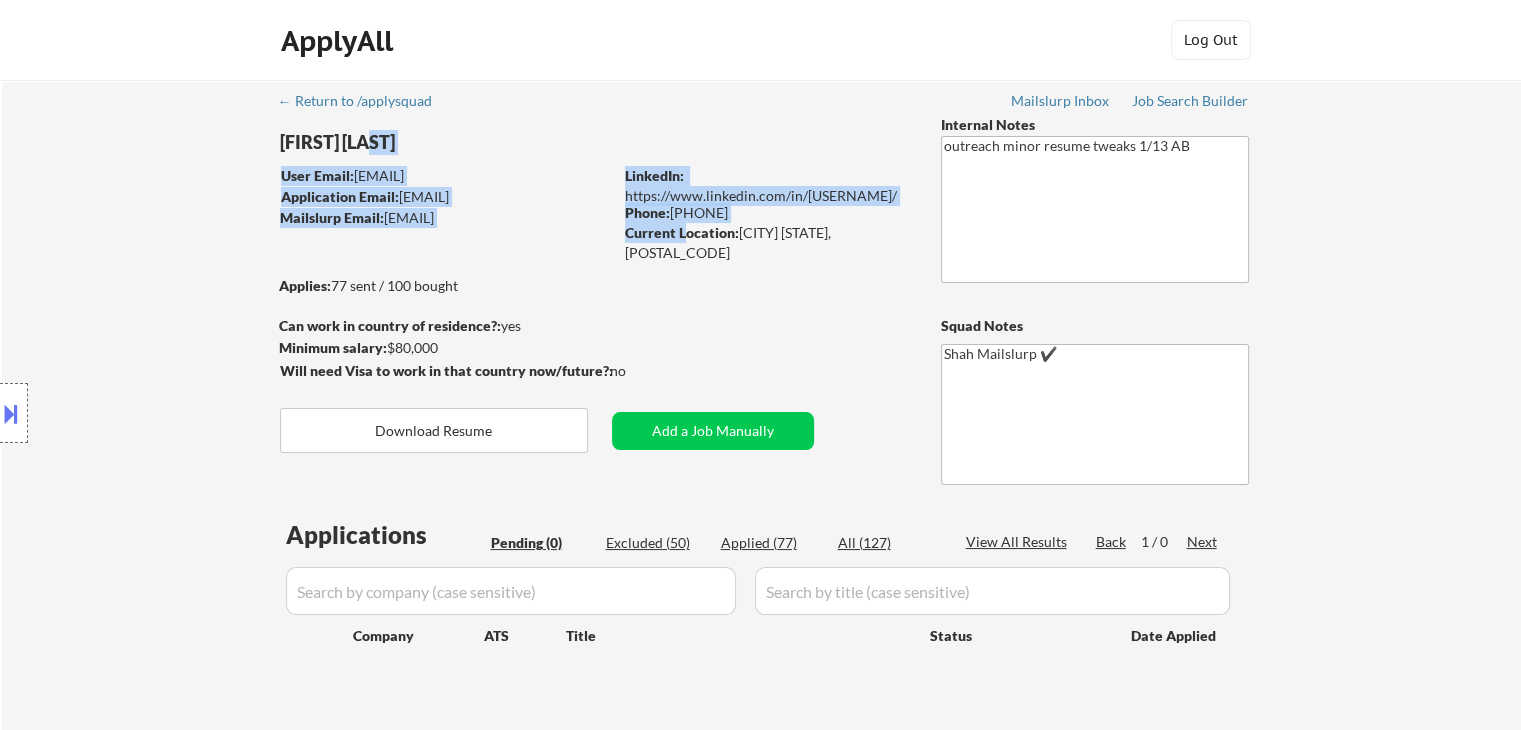 drag, startPoint x: 596, startPoint y: 154, endPoint x: 681, endPoint y: 227, distance: 112.04463 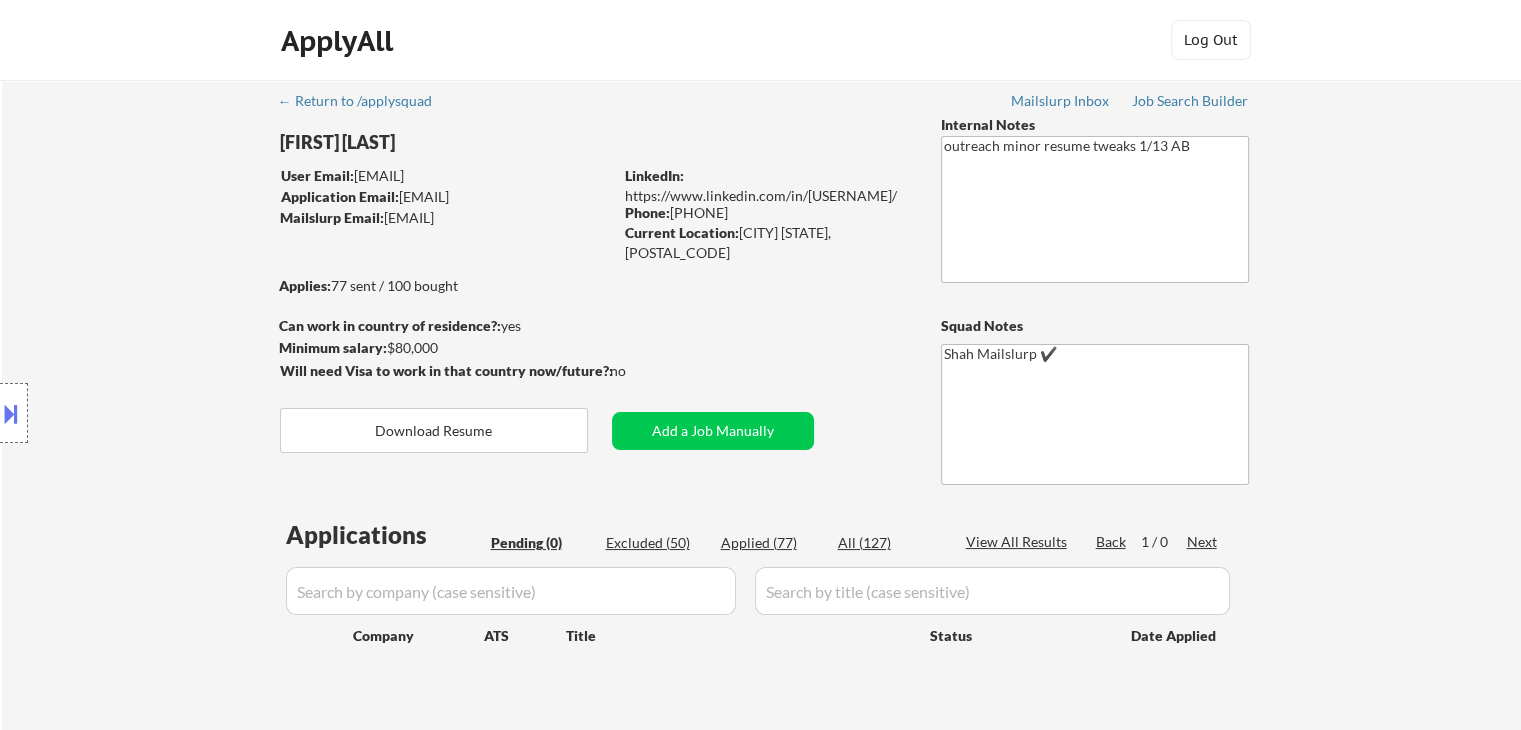click on "← Return to /applysquad Mailslurp Inbox Job Search Builder [FIRST] [LAST] User Email:  [EMAIL] Application Email:  [EMAIL] Mailslurp Email:  [EMAIL] LinkedIn:   https://www.linkedin.com/in/[USERNAME]/
Phone:  [PHONE] Current Location:  [CITY] [STATE], [POSTAL_CODE] Applies:  77 sent / 100 bought Internal Notes outreach minor resume tweaks 1/13 AB Can work in country of residence?:  yes Squad Notes Minimum salary:  $80,000 Will need Visa to work in that country now/future?:   no Download Resume Add a Job Manually Shah Mailslurp ✔️ Applications Pending (0) Excluded (50) Applied (77) All (127) View All Results Back 1 / 0
Next Company ATS Title Status Date Applied" at bounding box center (762, 405) 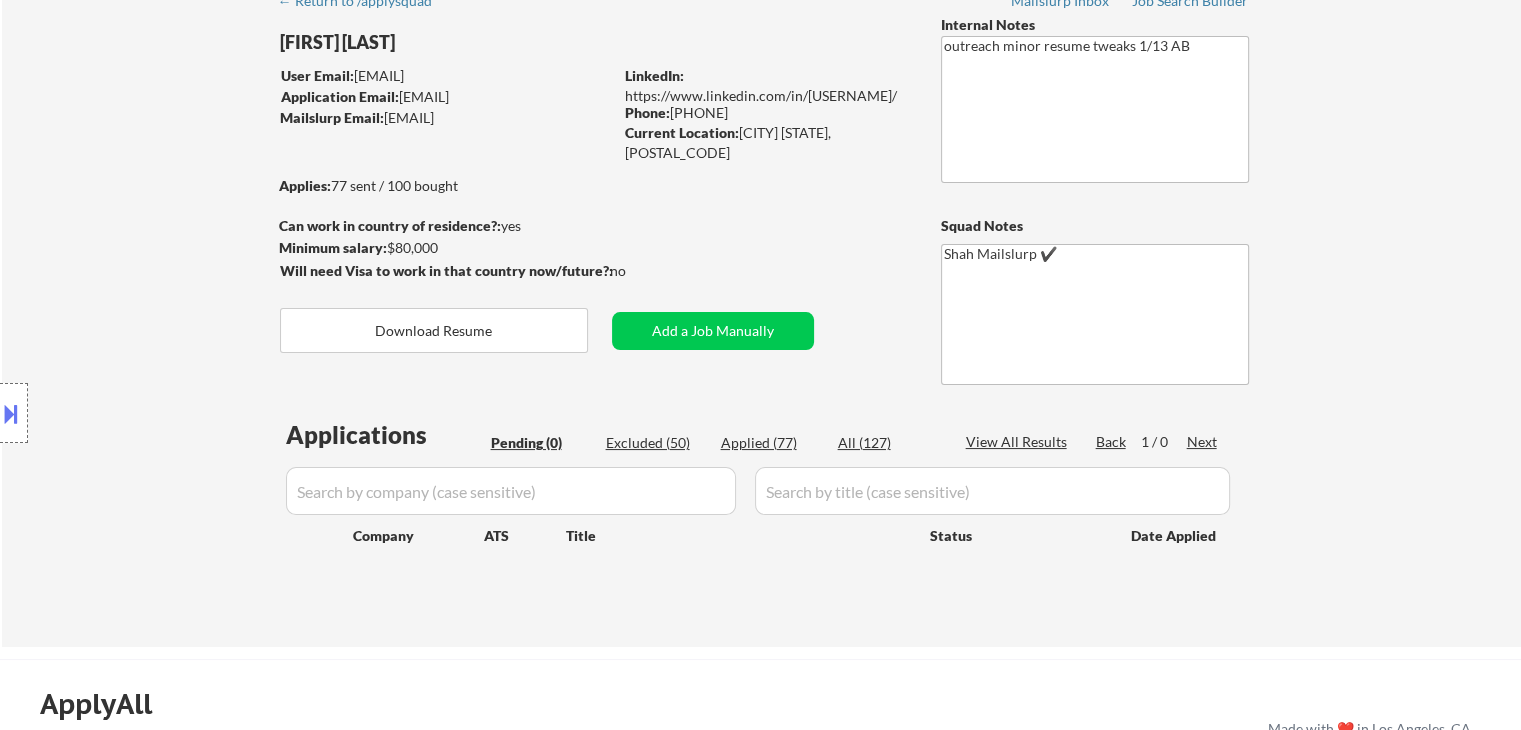 scroll, scrollTop: 0, scrollLeft: 0, axis: both 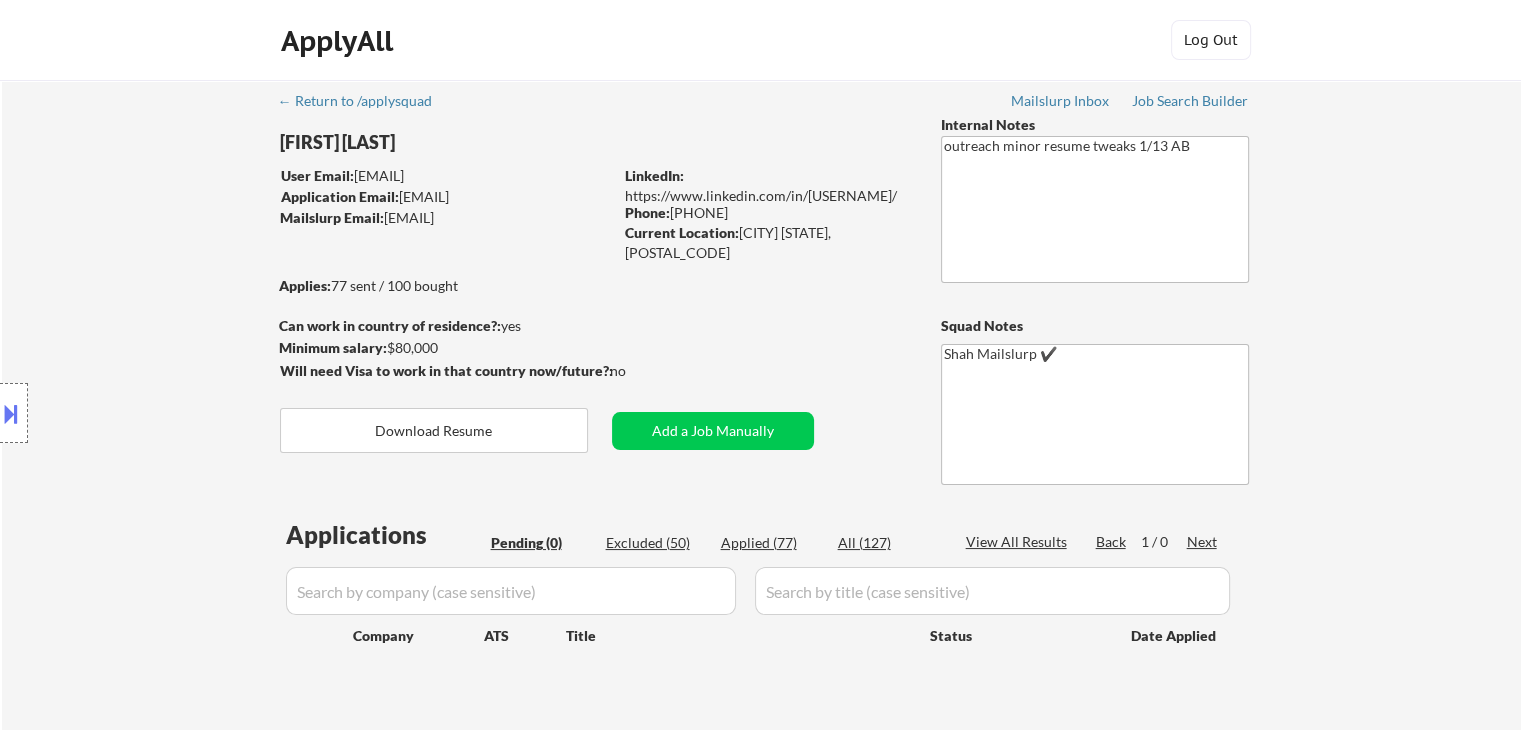 click on "Location Inclusions:" at bounding box center [179, 413] 